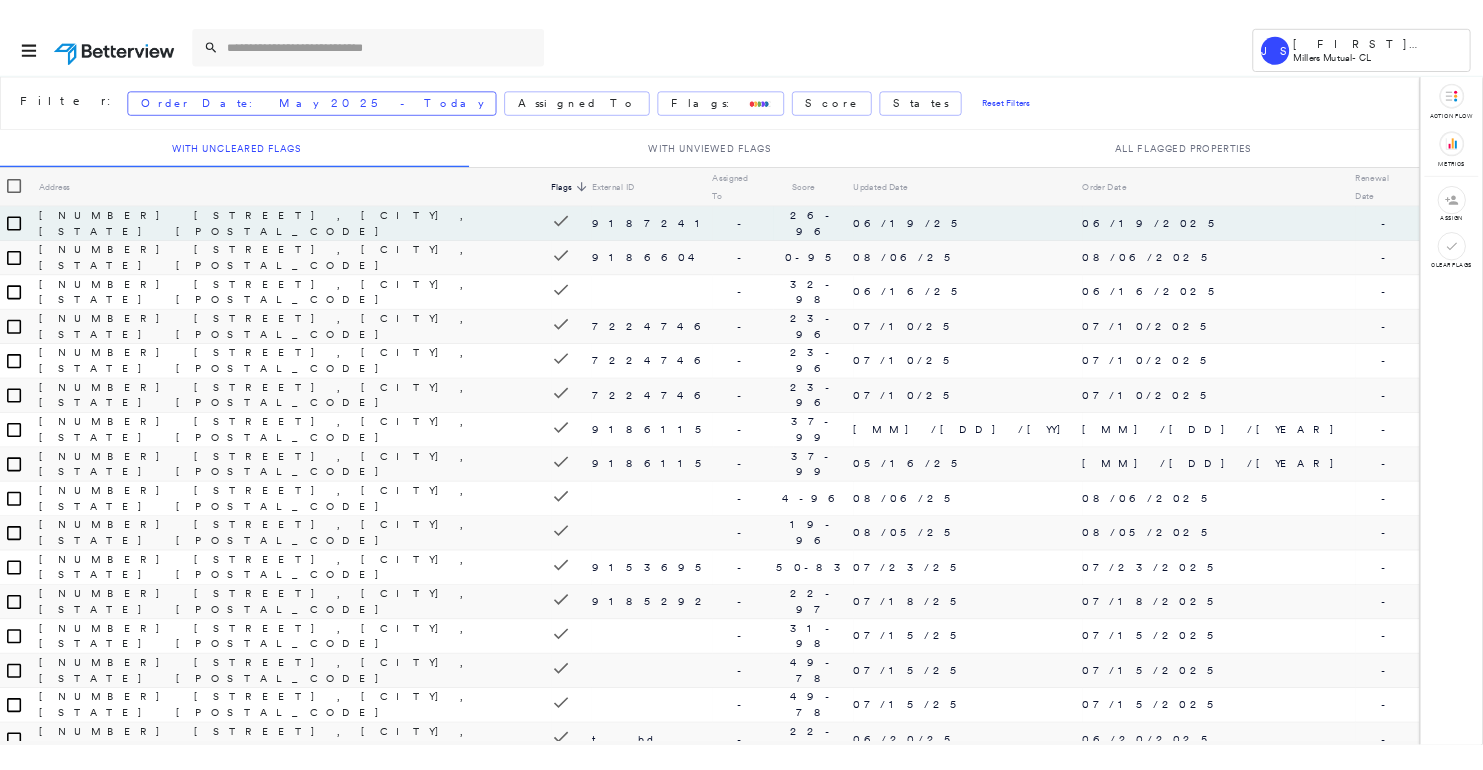 scroll, scrollTop: 0, scrollLeft: 0, axis: both 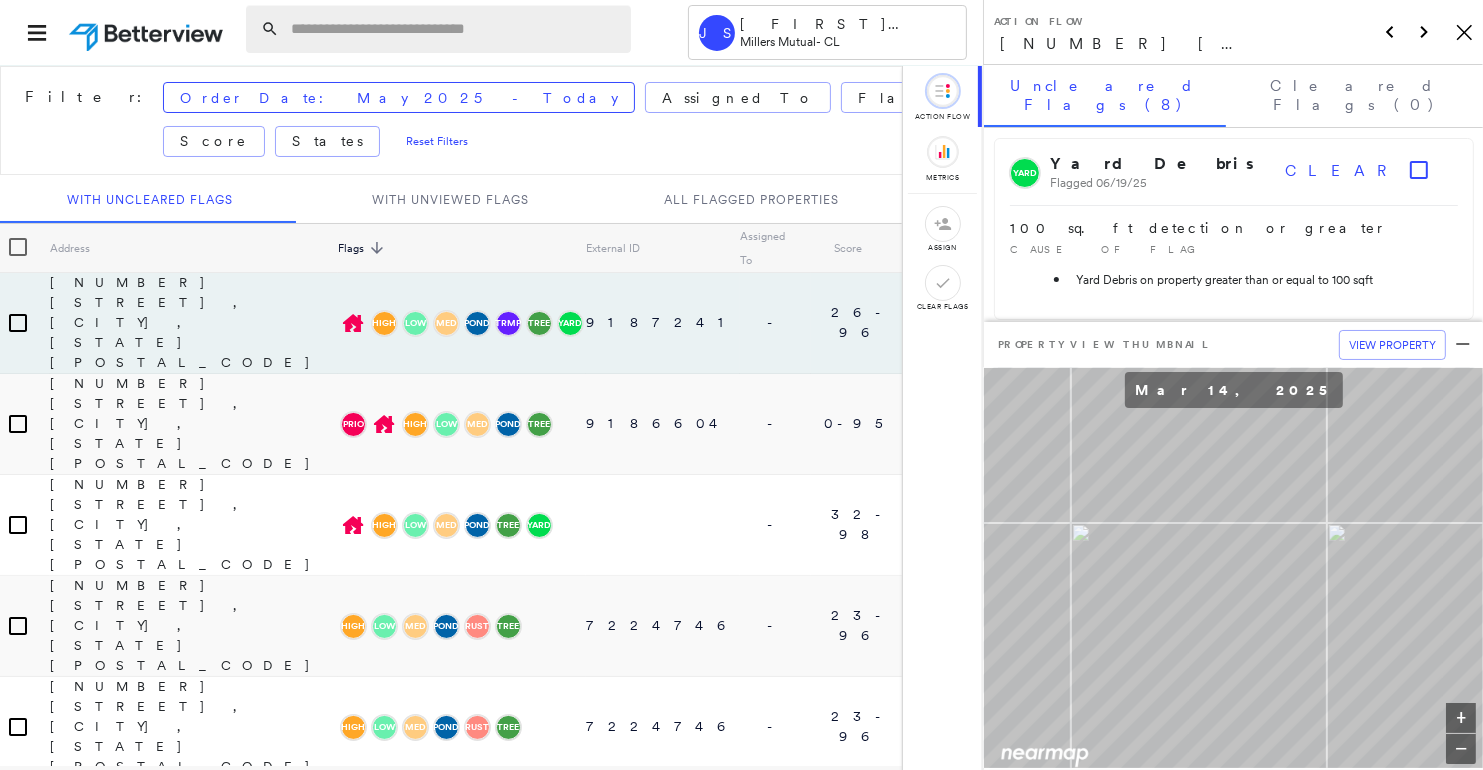 click at bounding box center [438, 29] 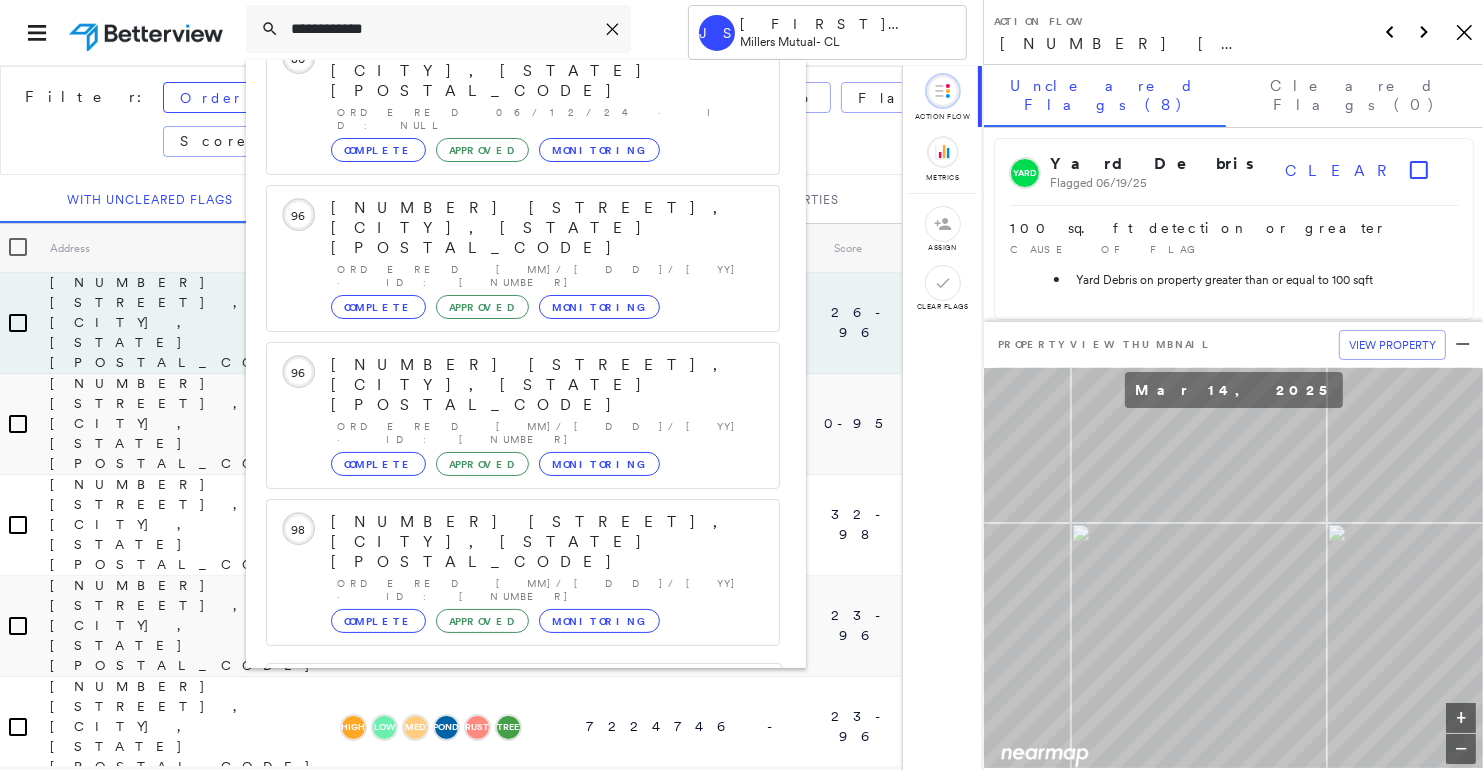 scroll, scrollTop: 0, scrollLeft: 0, axis: both 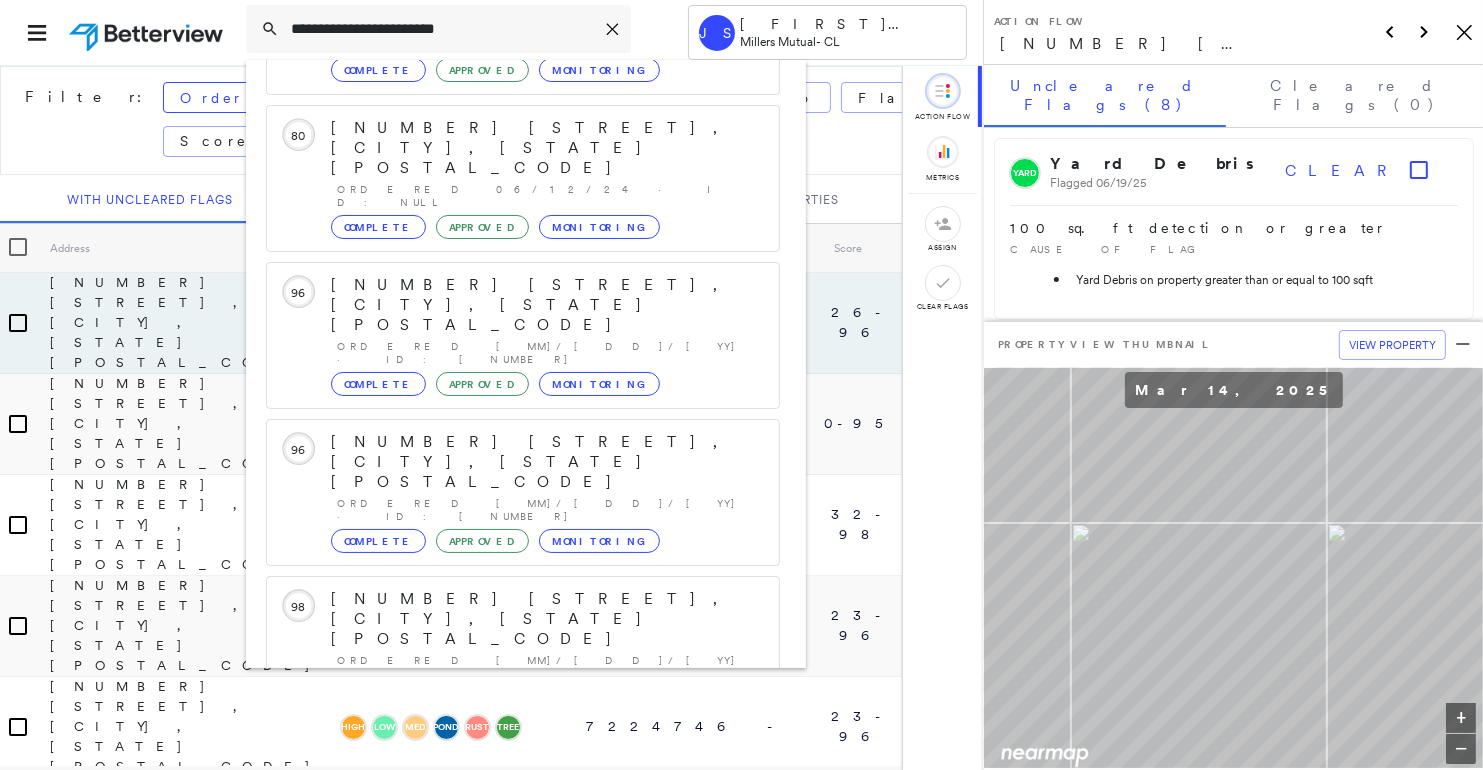 type on "**********" 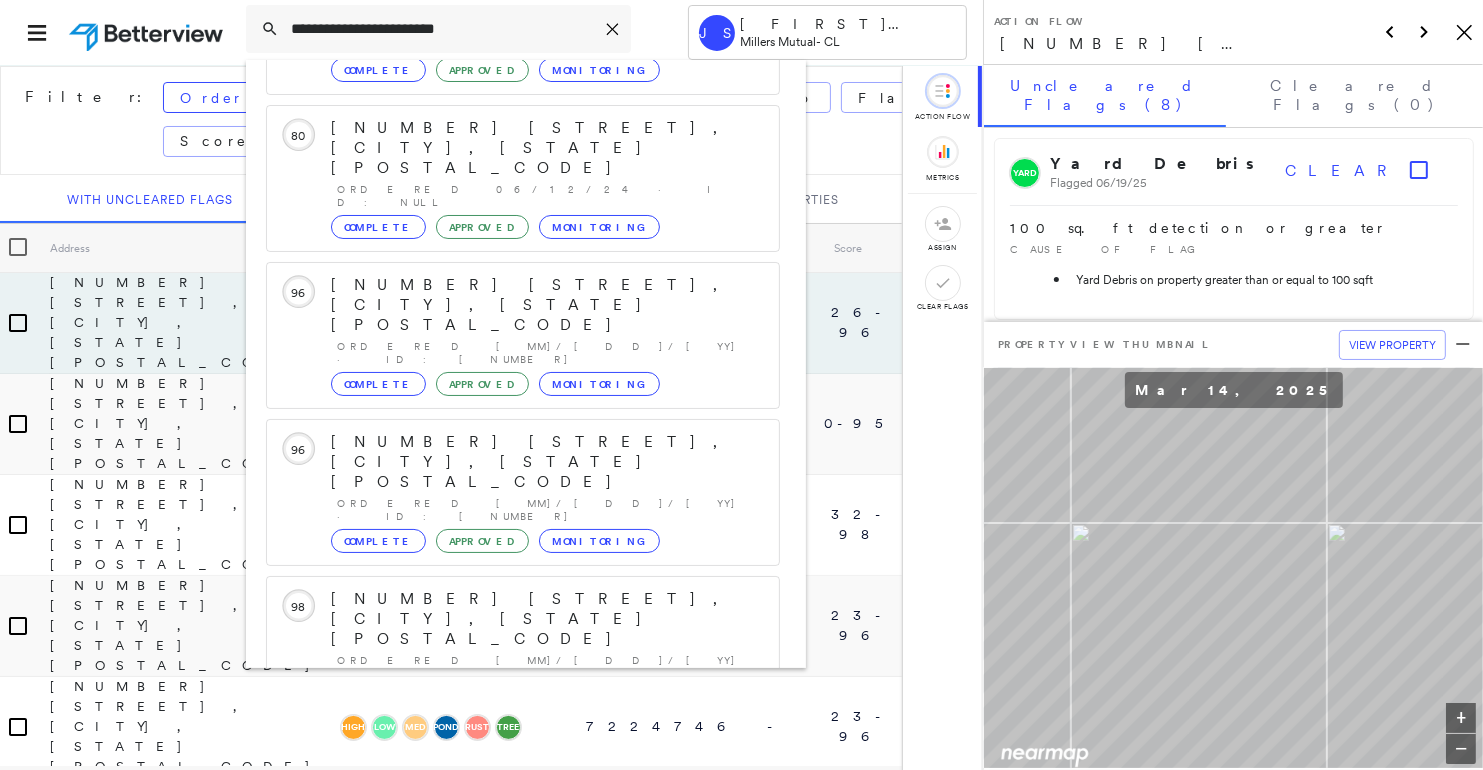 click 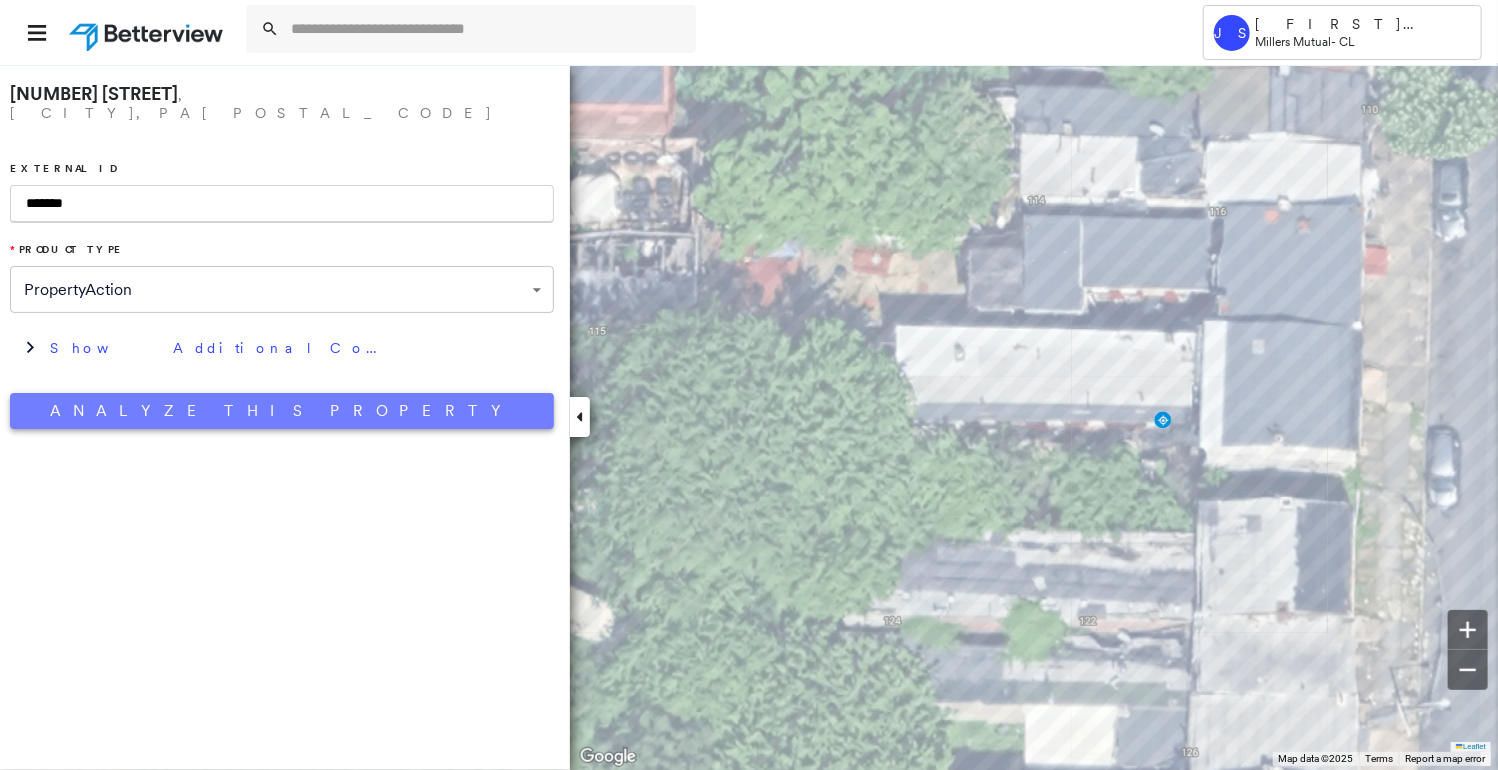 type on "*******" 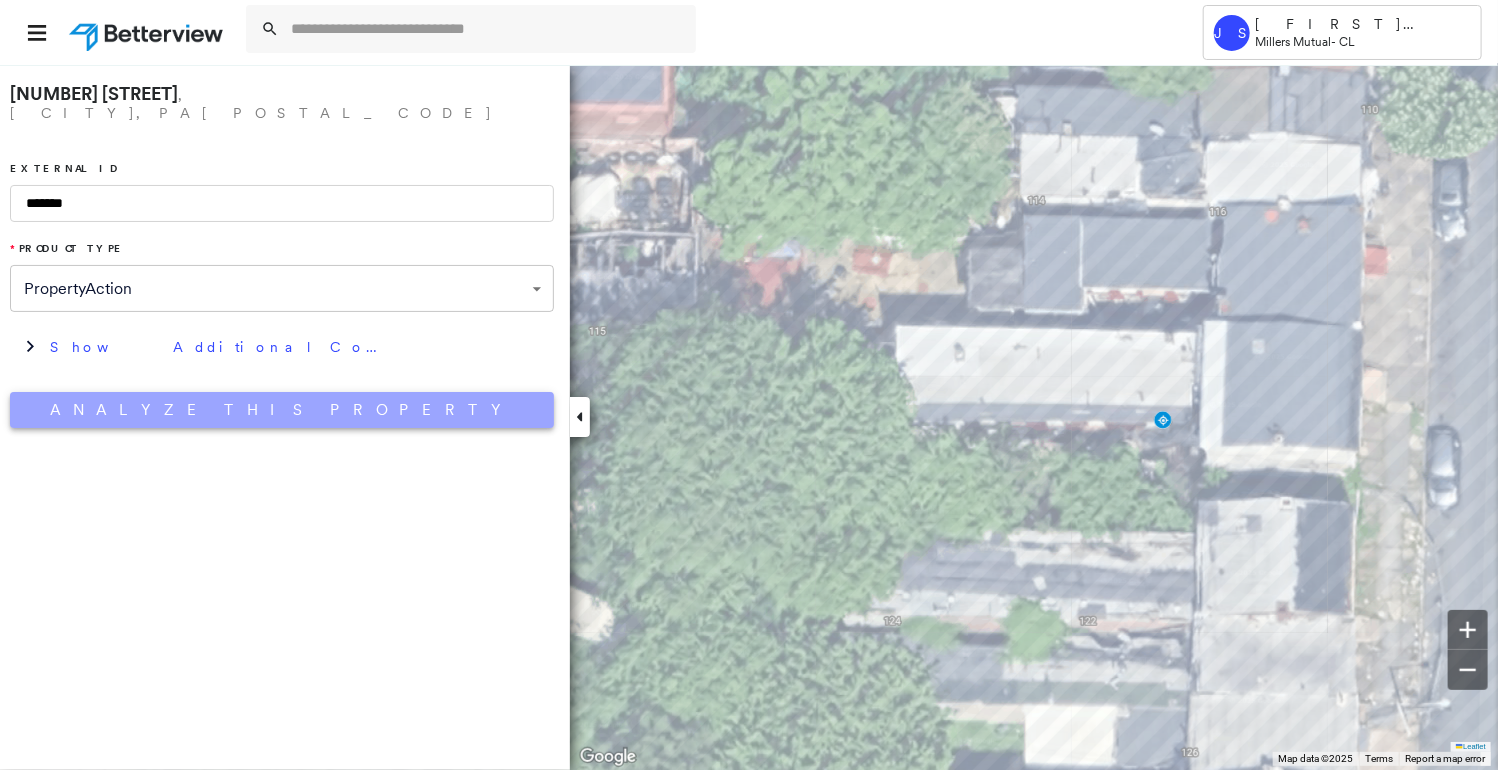 click on "Analyze This Property" at bounding box center (282, 410) 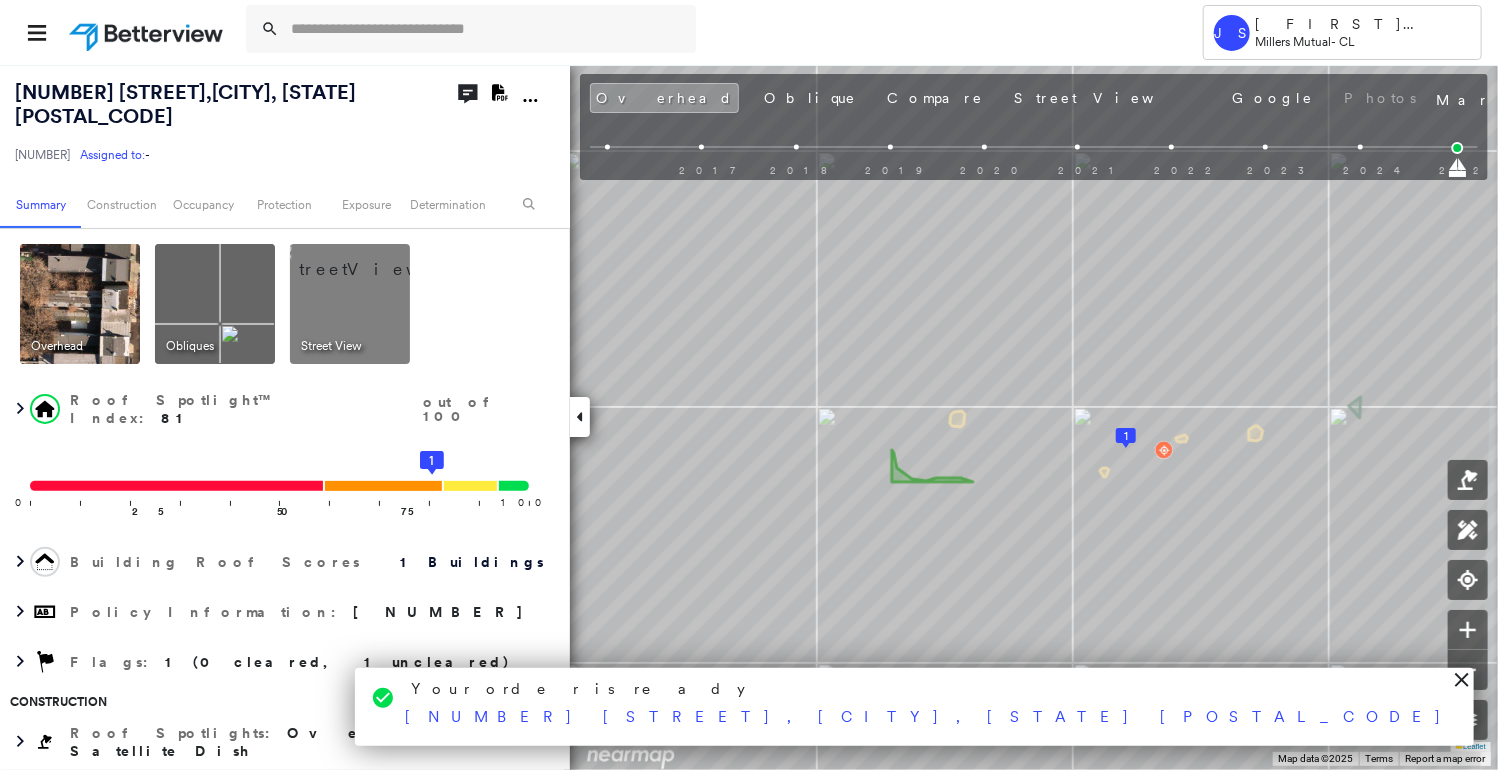click at bounding box center (374, 259) 